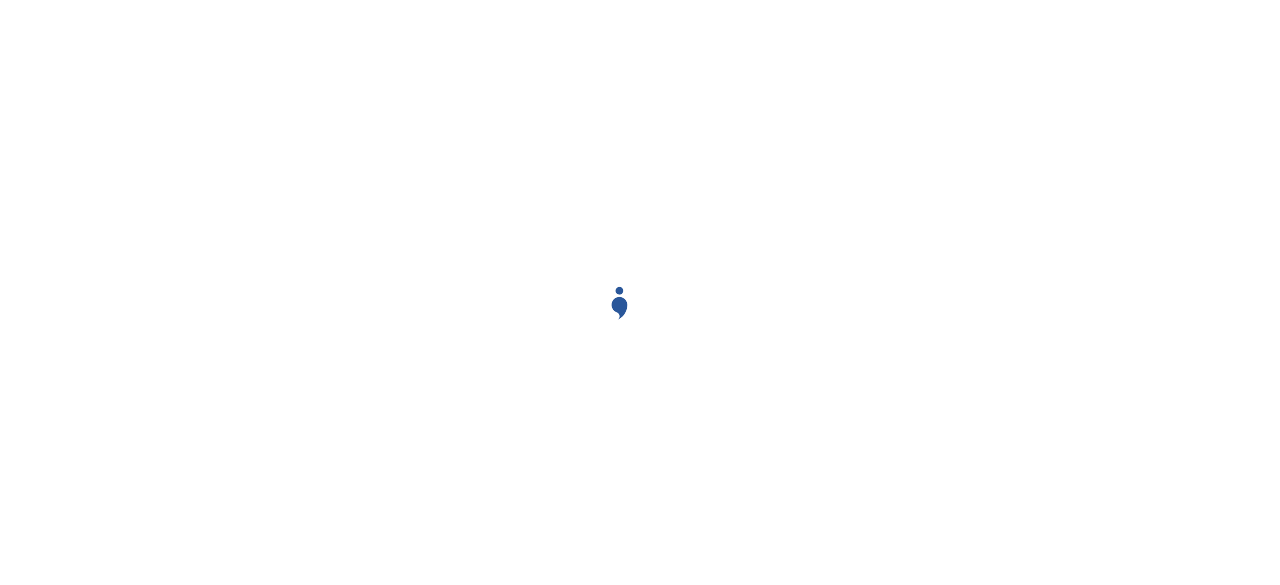 scroll, scrollTop: 0, scrollLeft: 0, axis: both 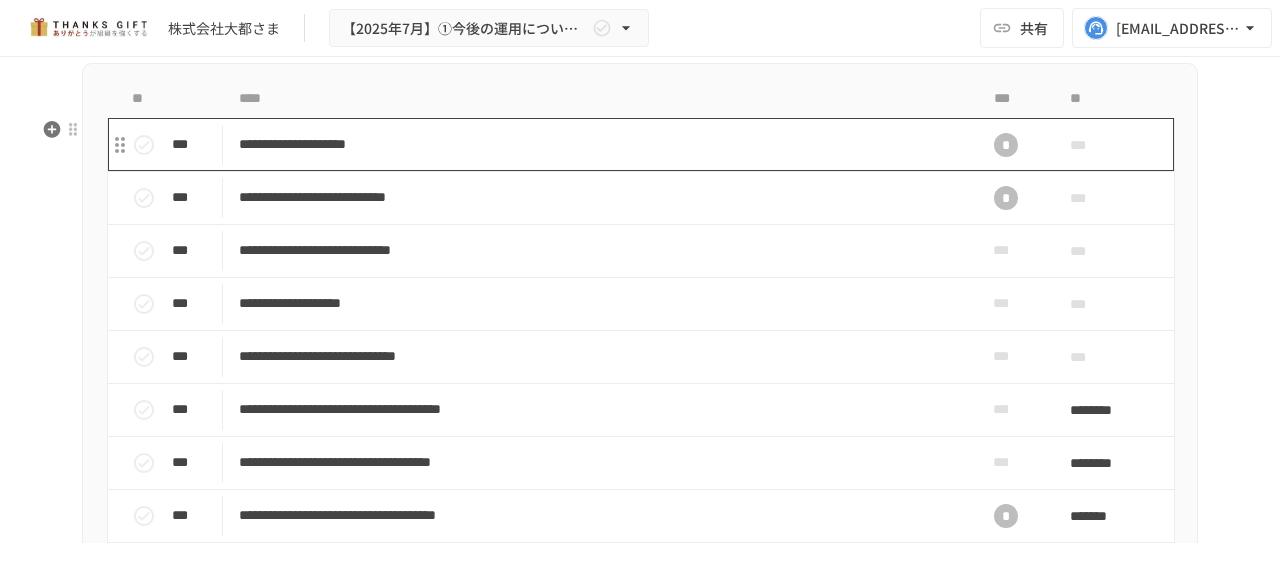 click on "**********" at bounding box center (598, 144) 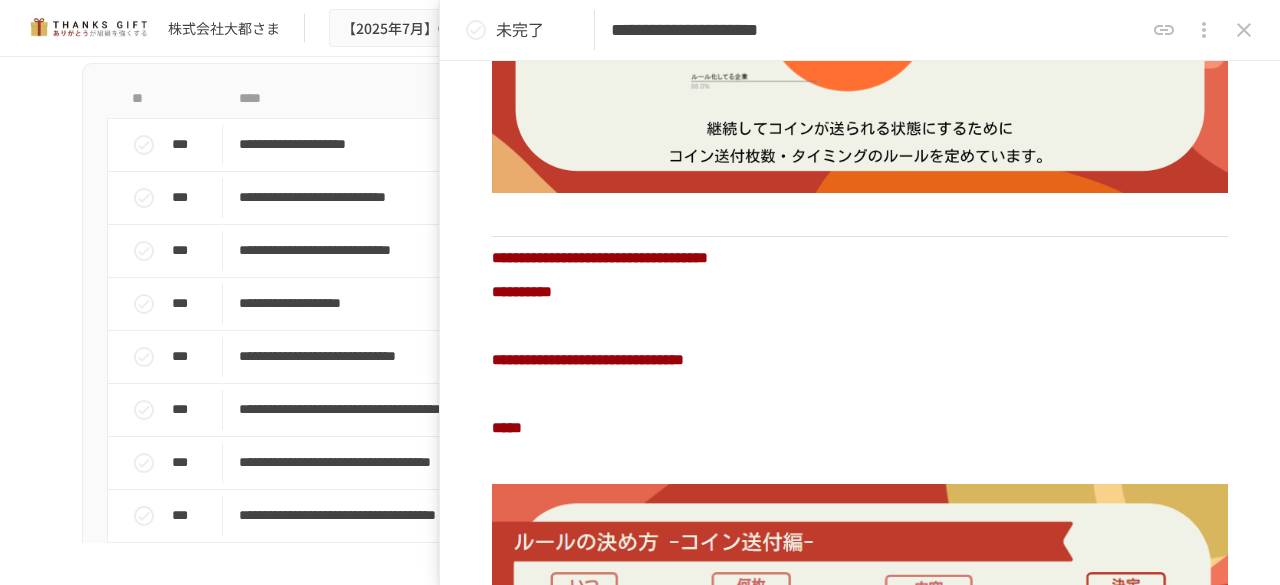 scroll, scrollTop: 909, scrollLeft: 0, axis: vertical 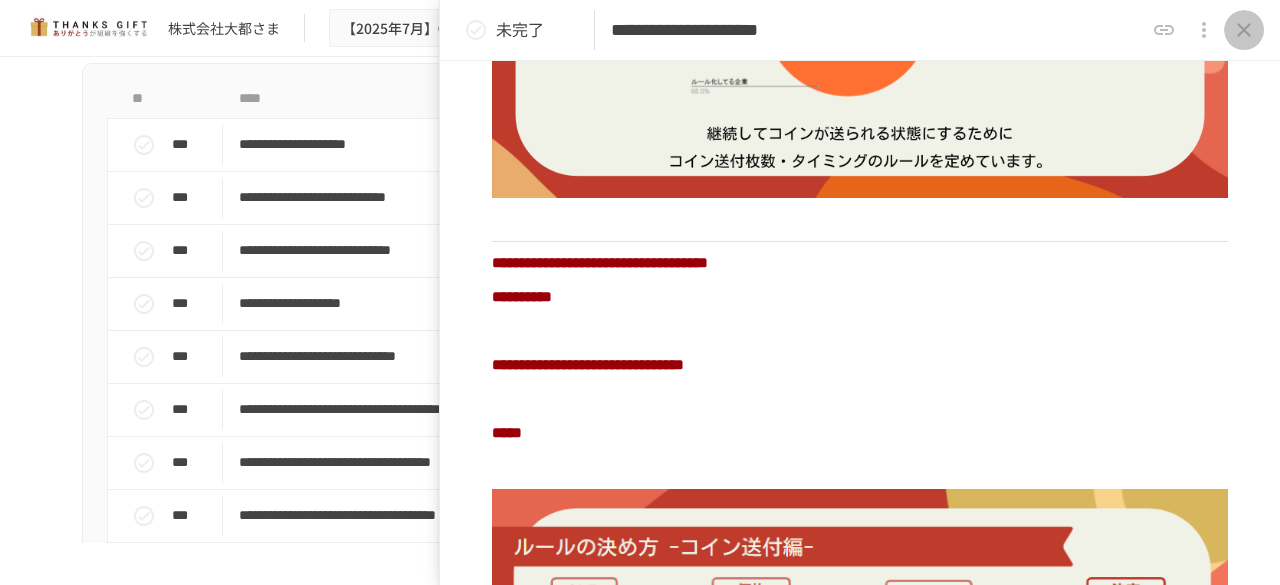 click at bounding box center [1244, 30] 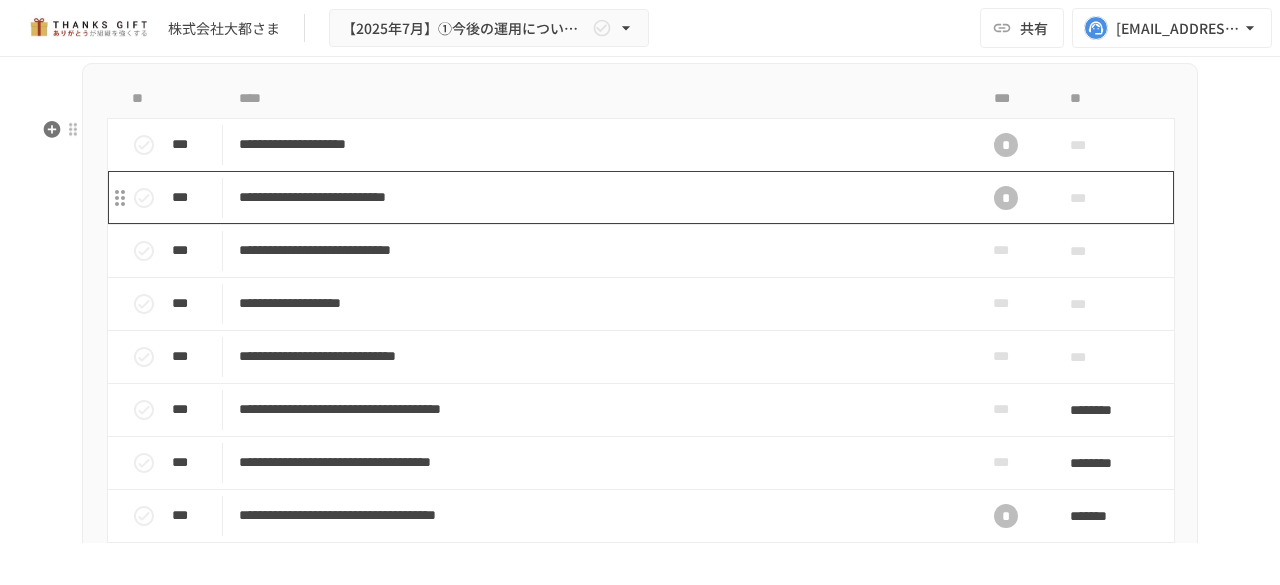 click on "**********" at bounding box center (598, 197) 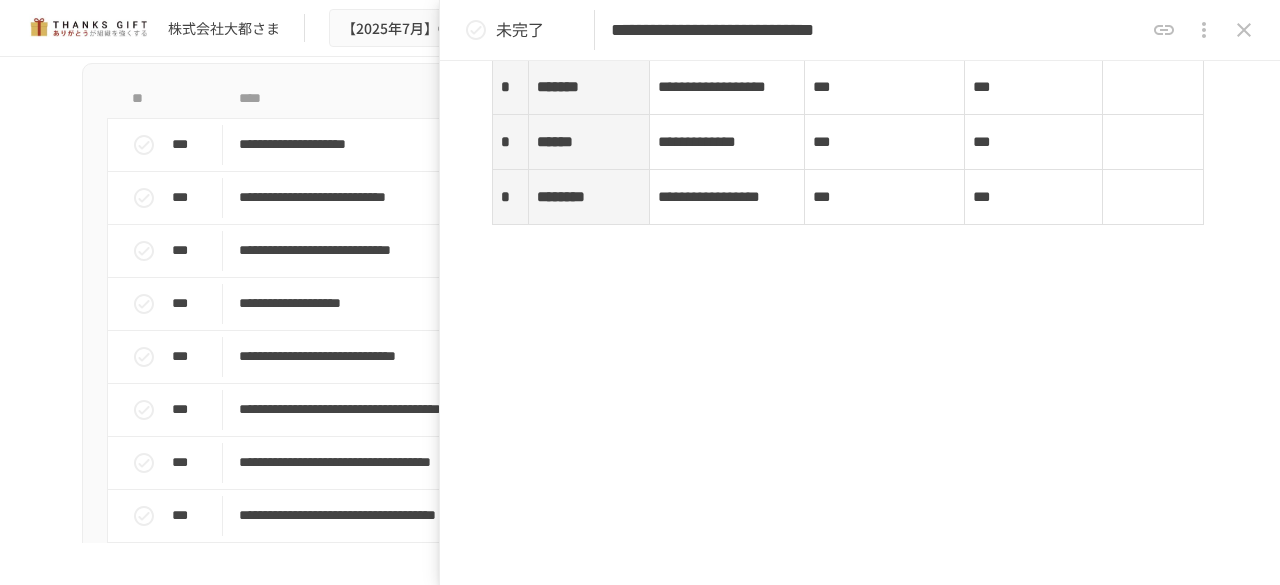 scroll, scrollTop: 3791, scrollLeft: 0, axis: vertical 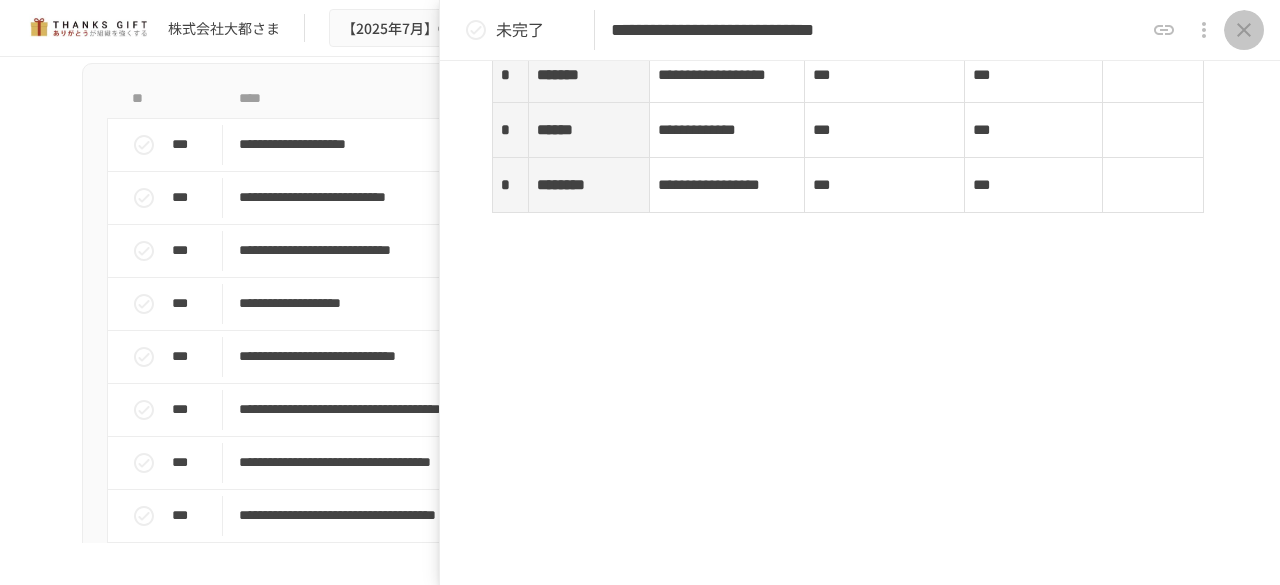 click 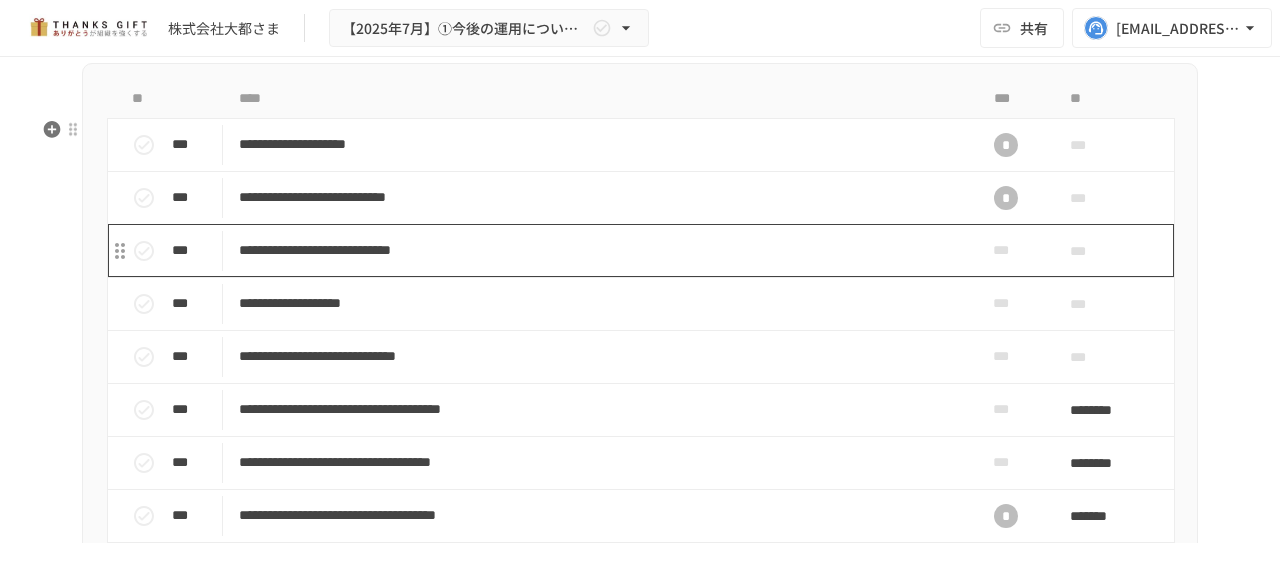click on "**********" at bounding box center [598, 250] 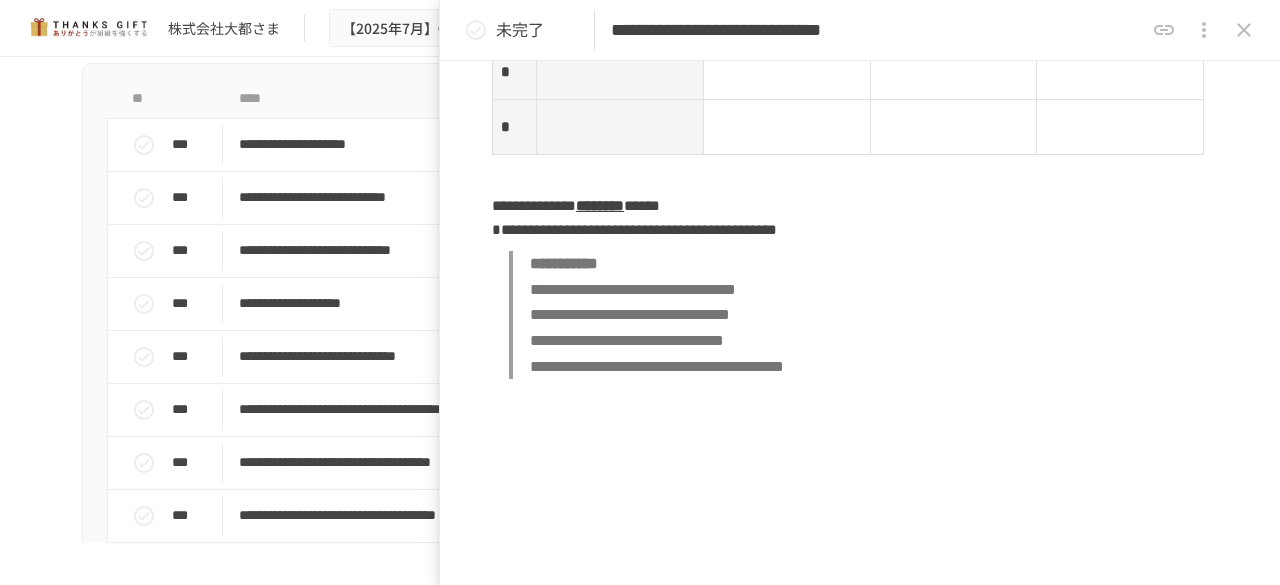 scroll, scrollTop: 2802, scrollLeft: 0, axis: vertical 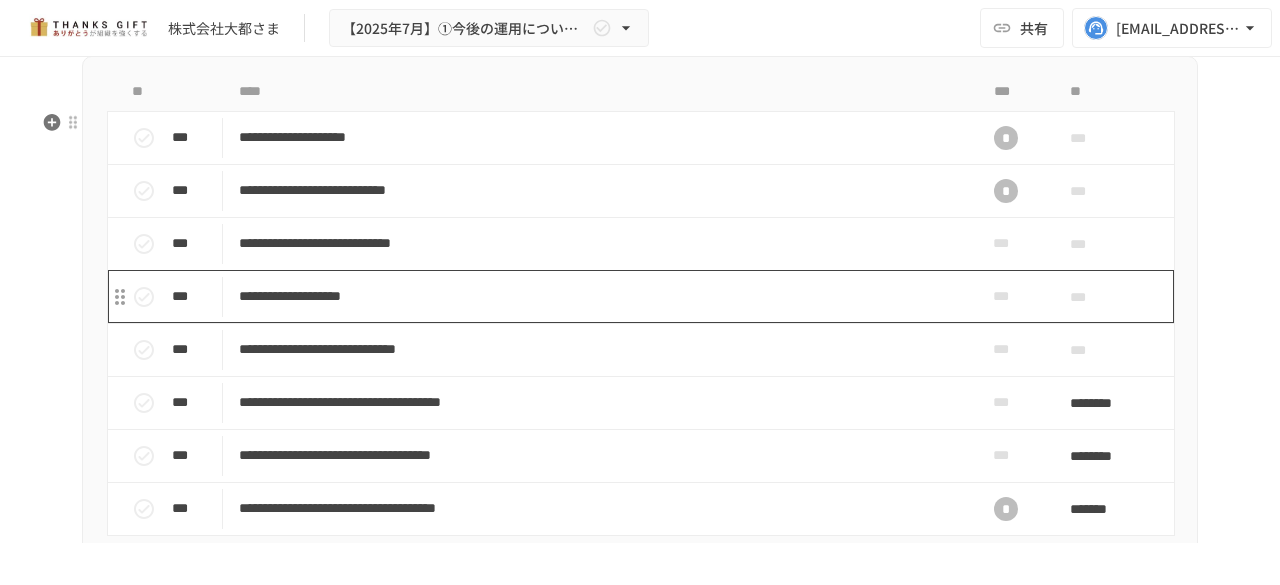 click on "**********" at bounding box center [598, 296] 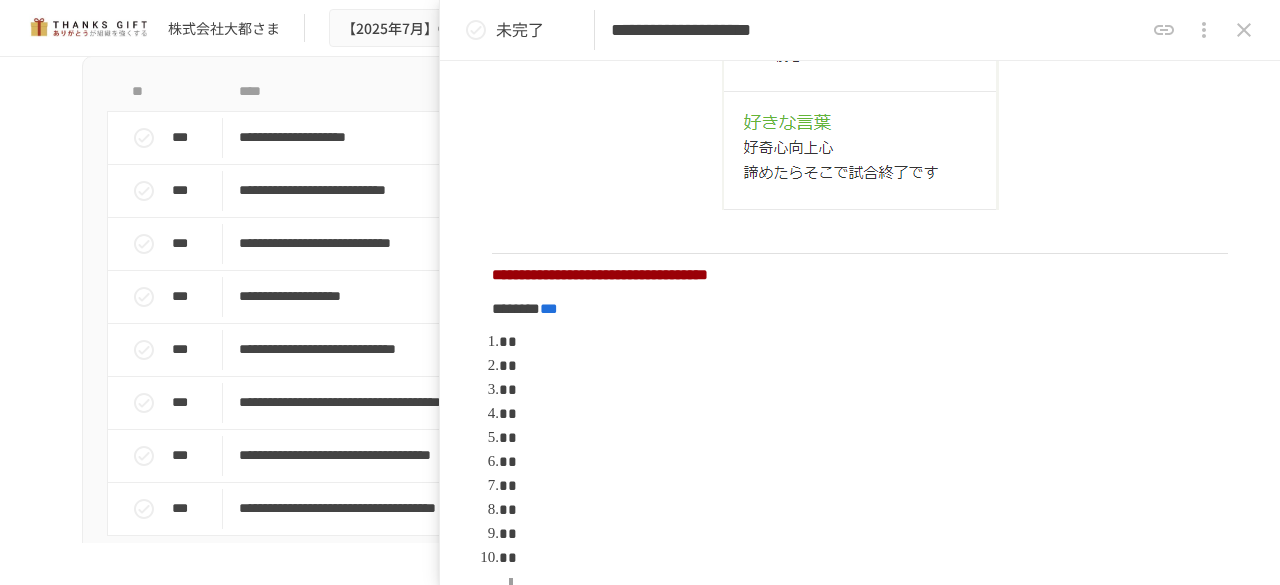 scroll, scrollTop: 800, scrollLeft: 0, axis: vertical 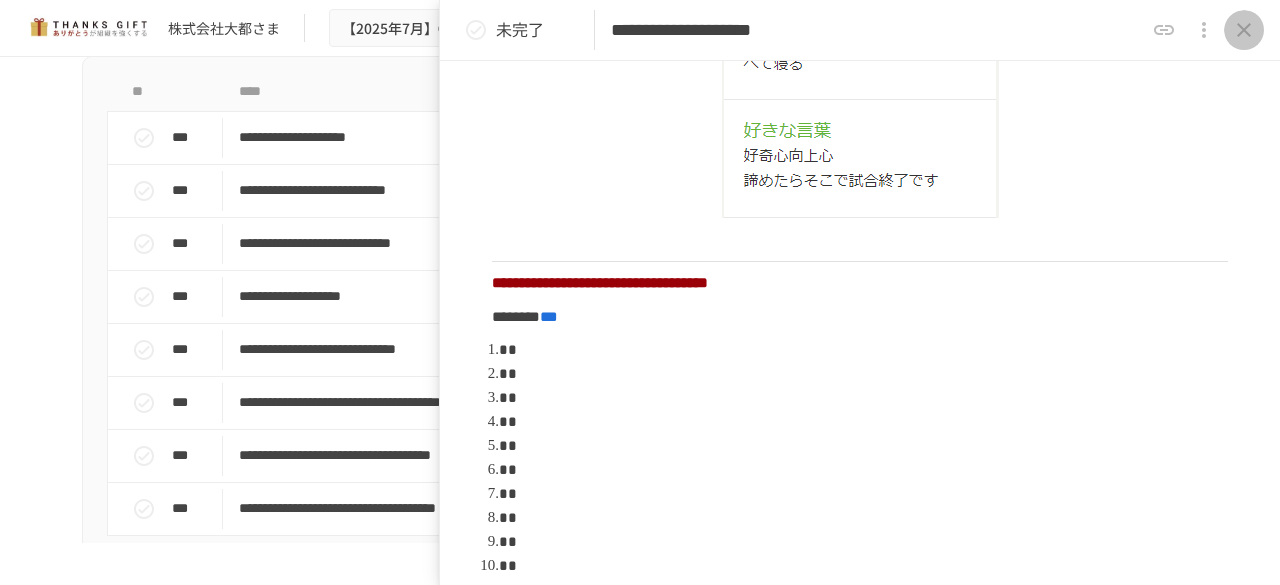 click 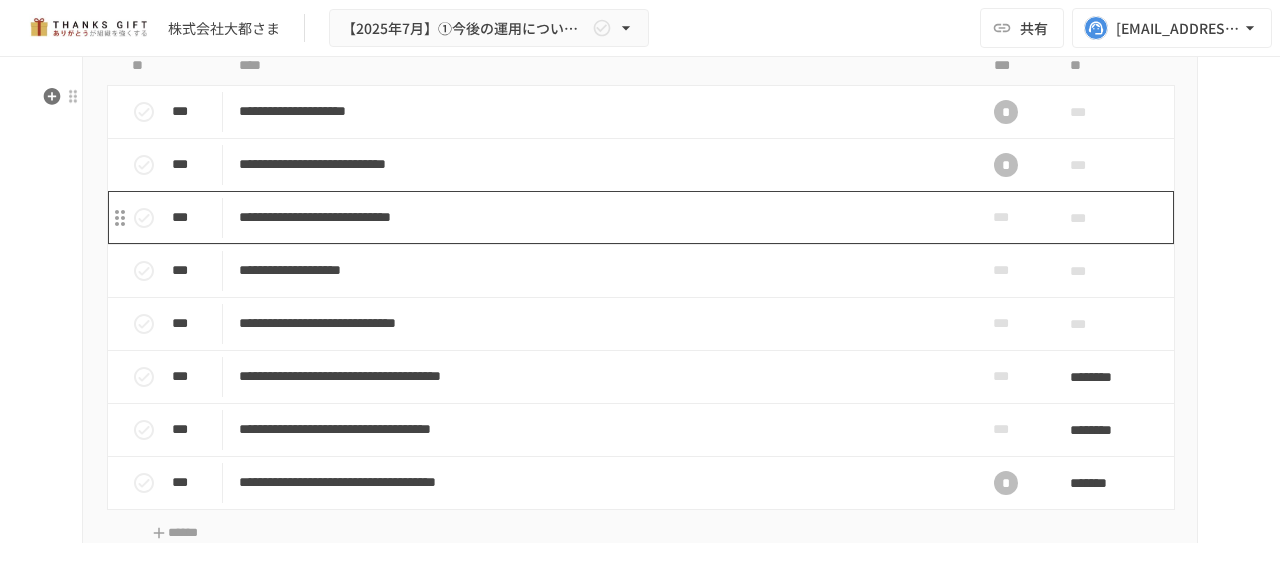 scroll, scrollTop: 7214, scrollLeft: 0, axis: vertical 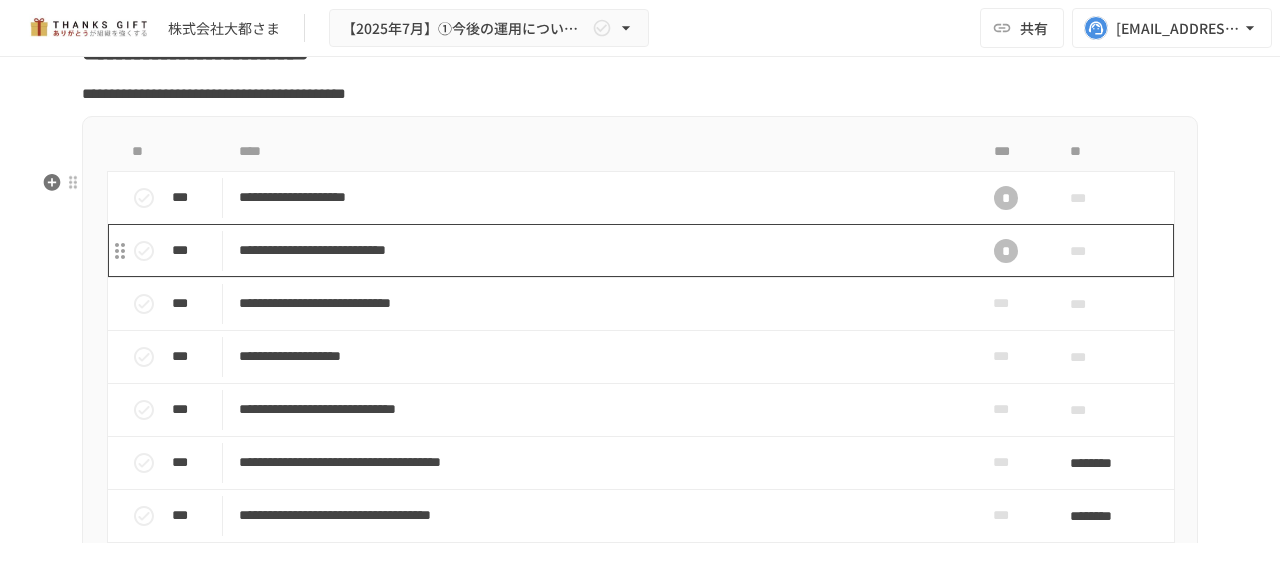 click on "**********" at bounding box center [598, 250] 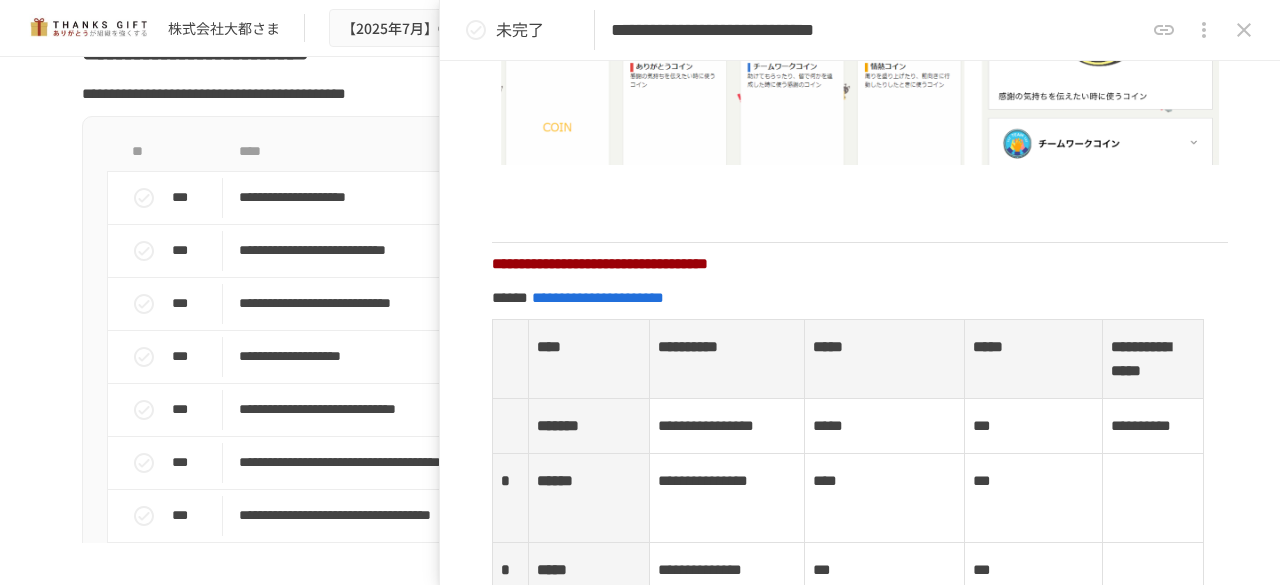 scroll, scrollTop: 2595, scrollLeft: 0, axis: vertical 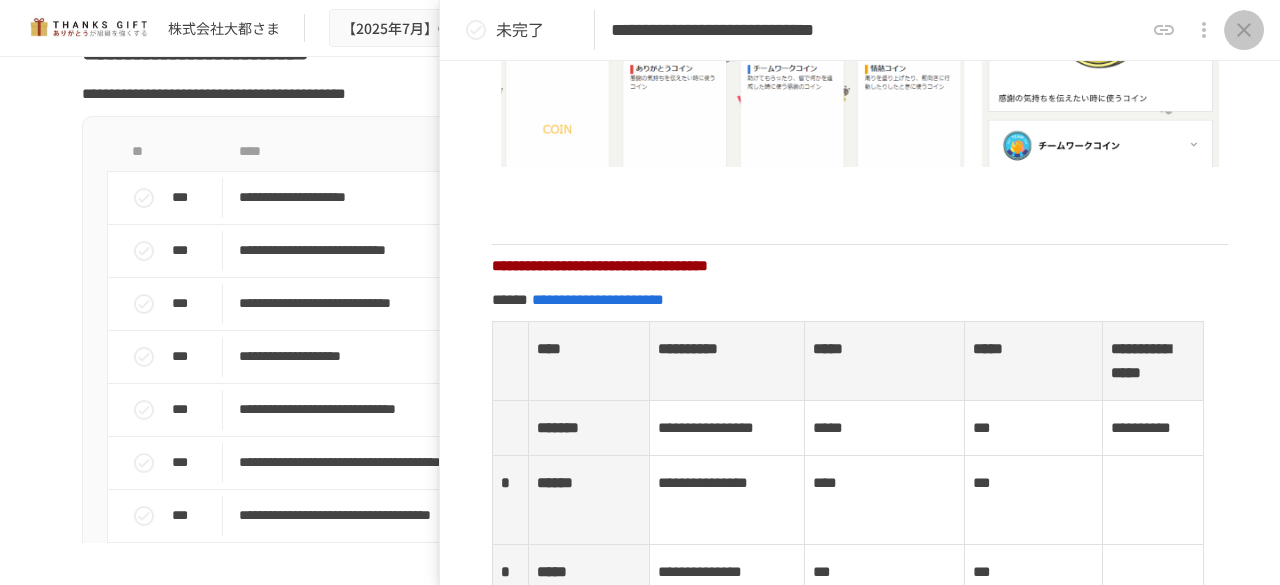 click 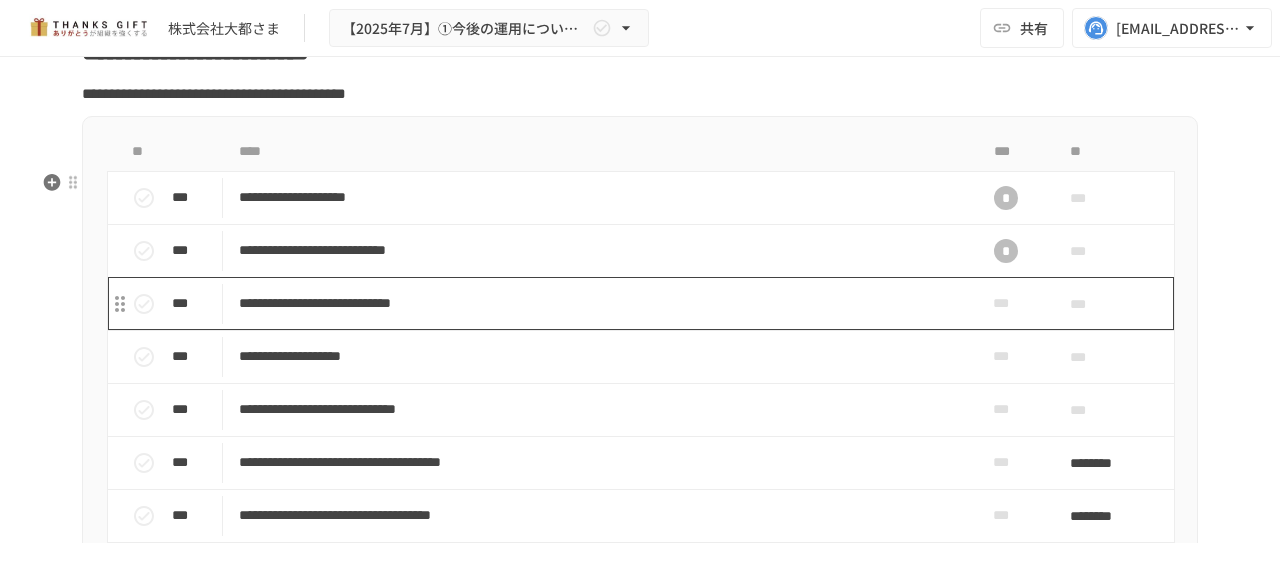 click on "**********" at bounding box center (598, 303) 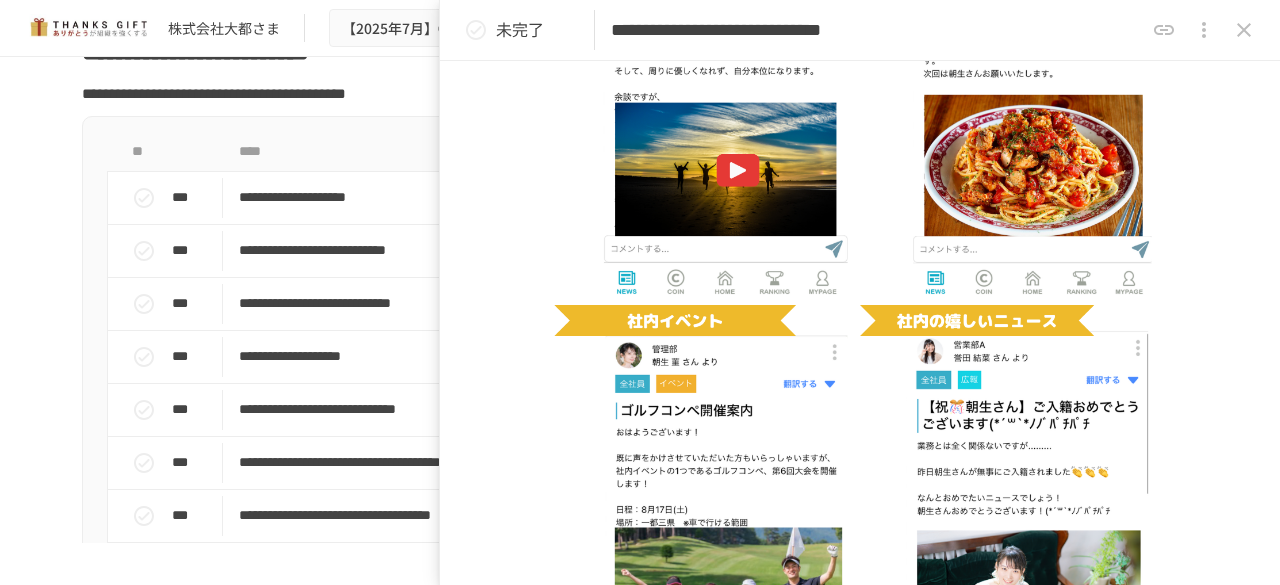 scroll, scrollTop: 1564, scrollLeft: 0, axis: vertical 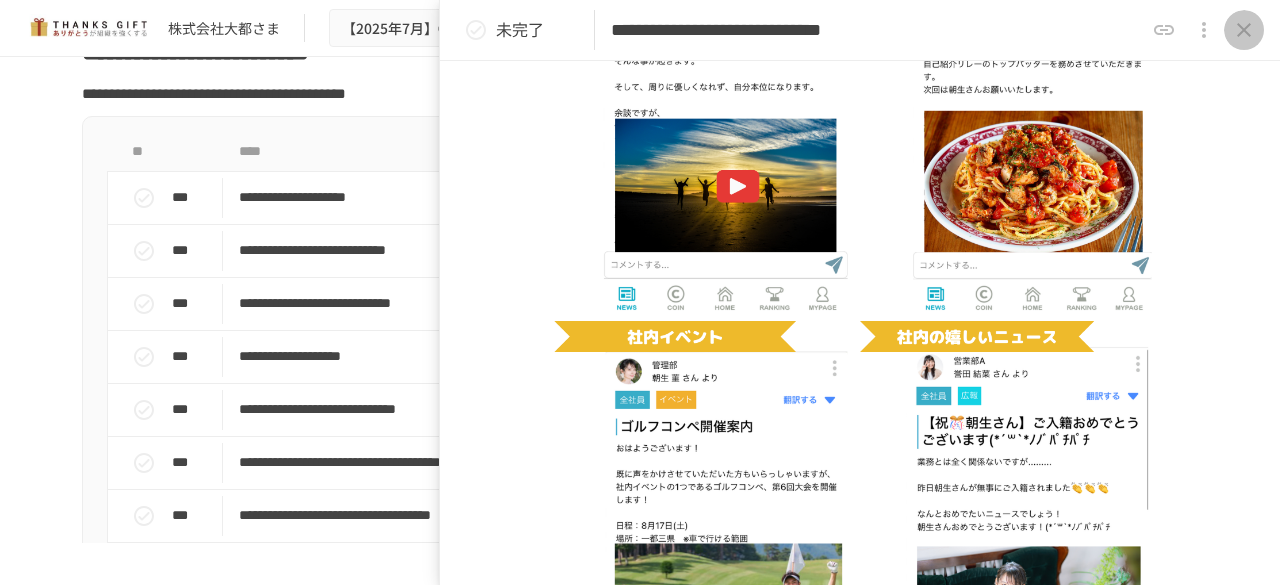 click at bounding box center (1244, 30) 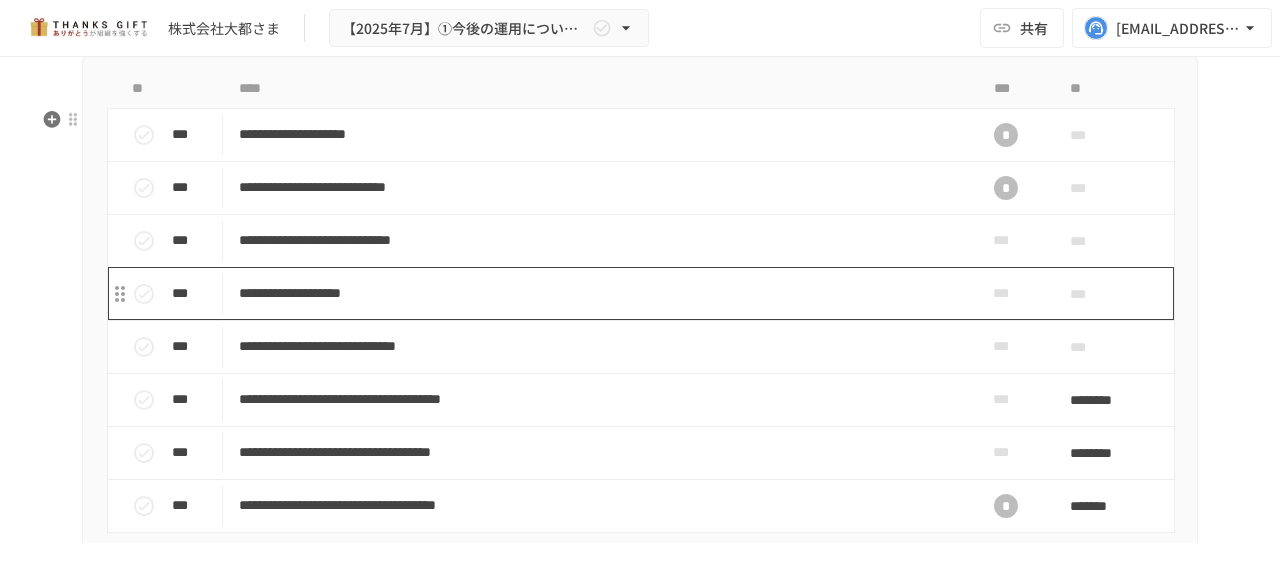 scroll, scrollTop: 7282, scrollLeft: 0, axis: vertical 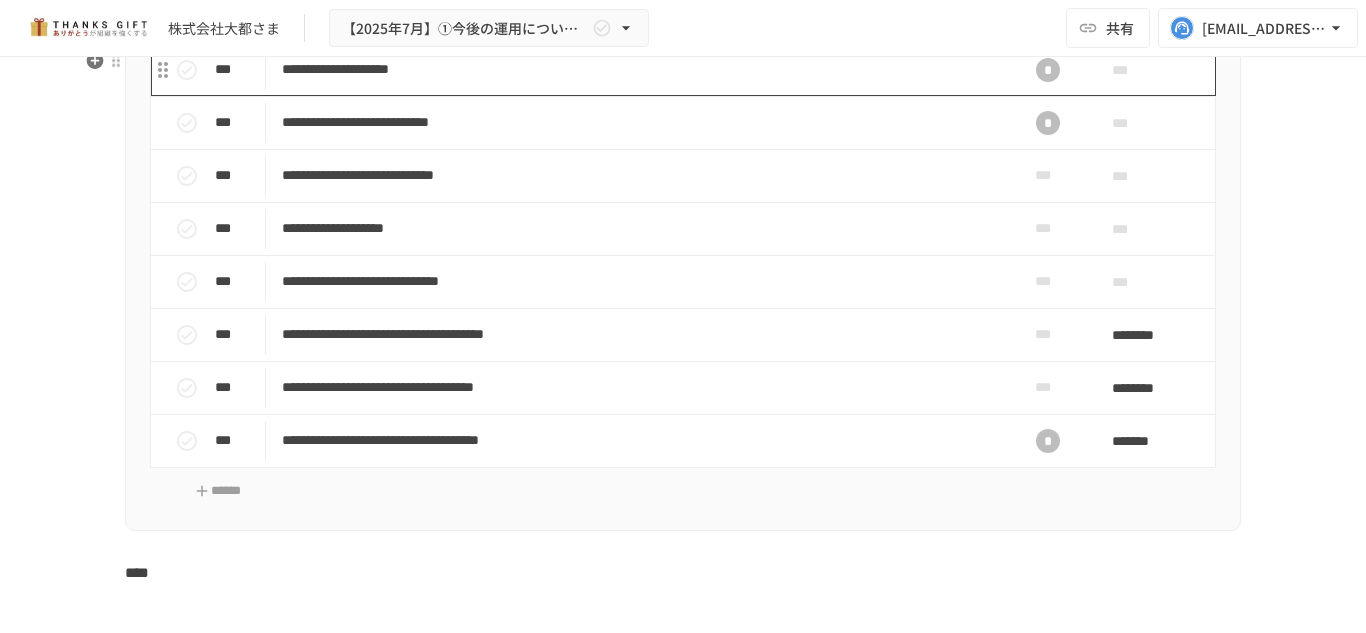 click on "**********" at bounding box center [641, 69] 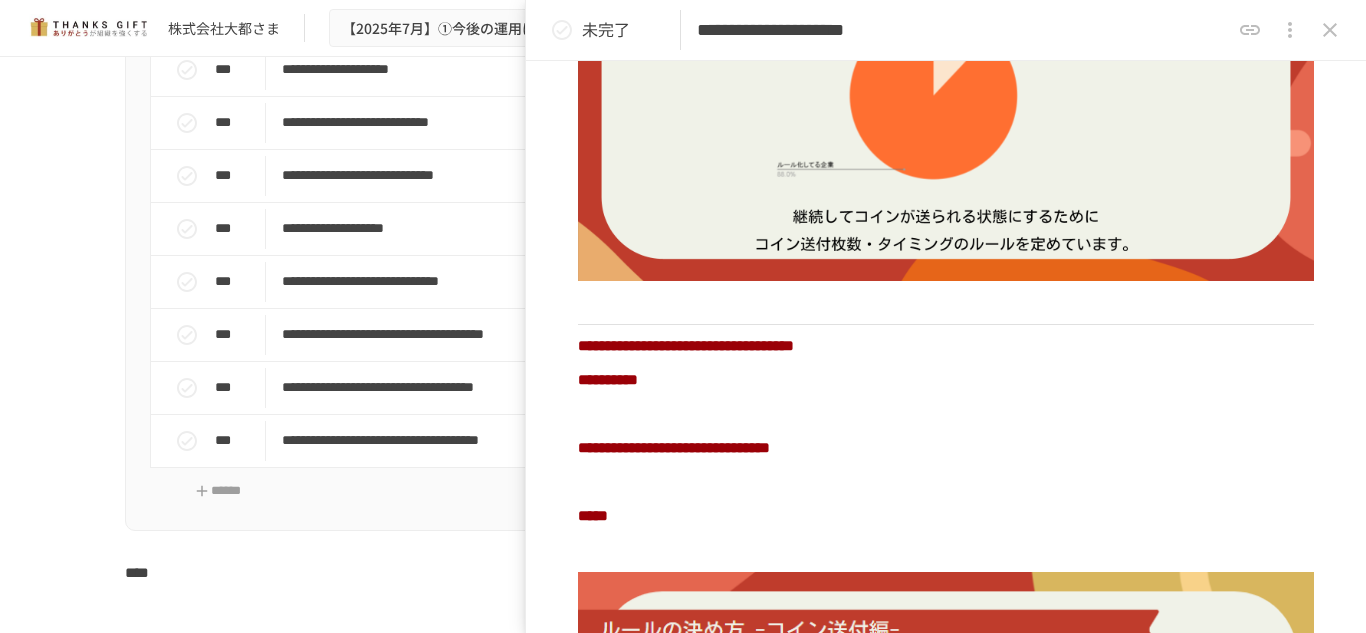 scroll, scrollTop: 1045, scrollLeft: 0, axis: vertical 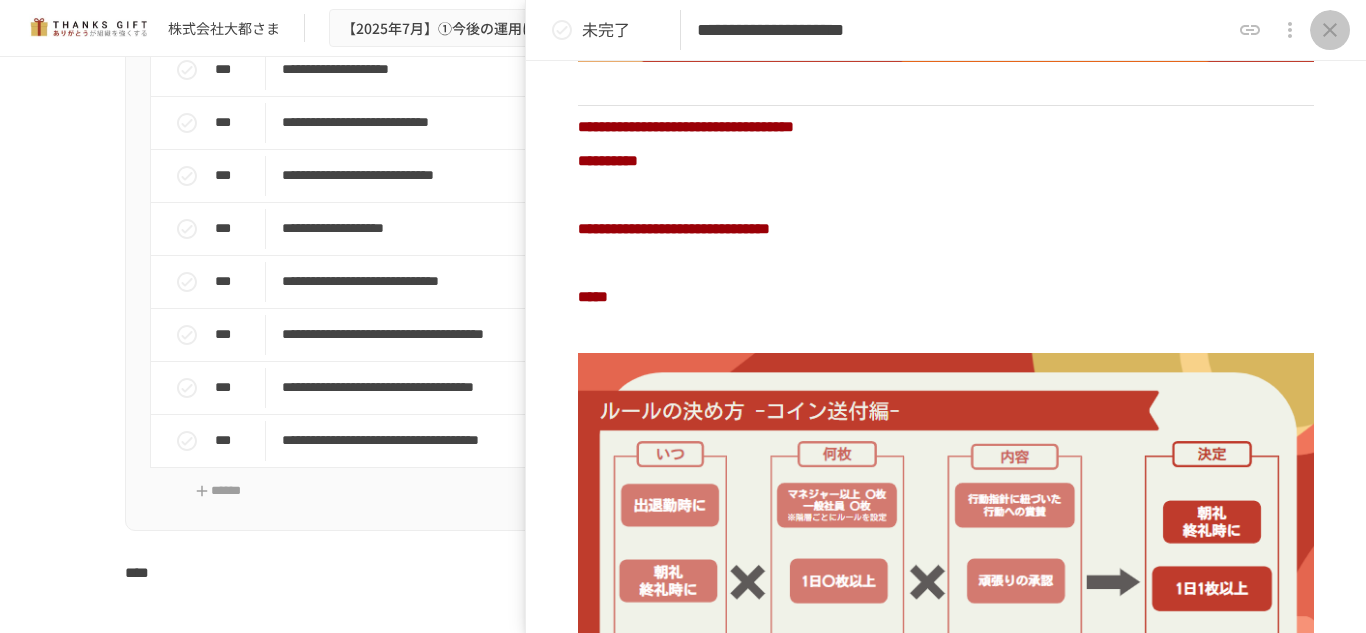 click 